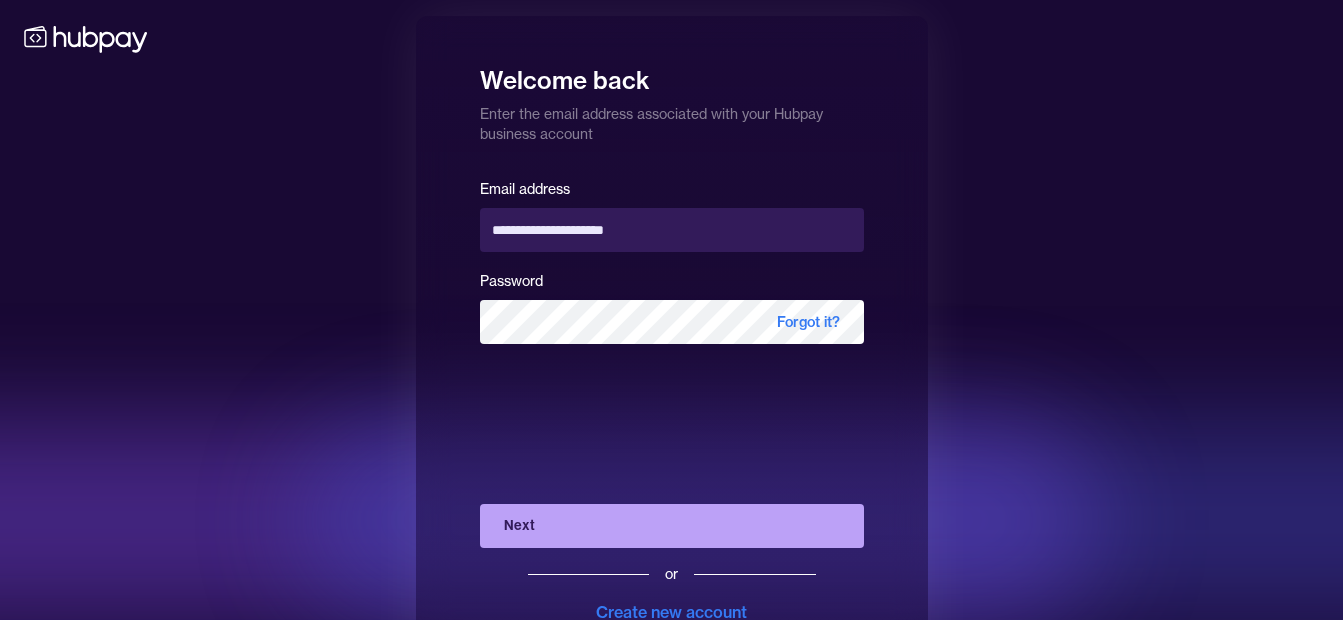 scroll, scrollTop: 0, scrollLeft: 0, axis: both 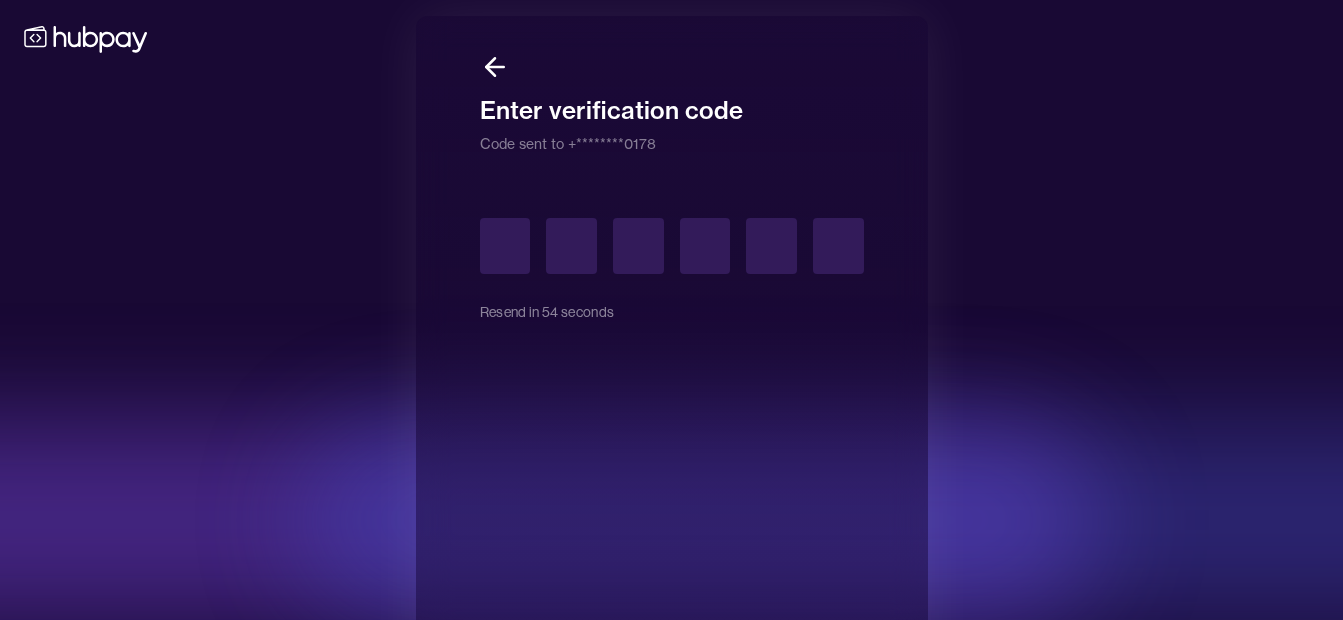 type on "*" 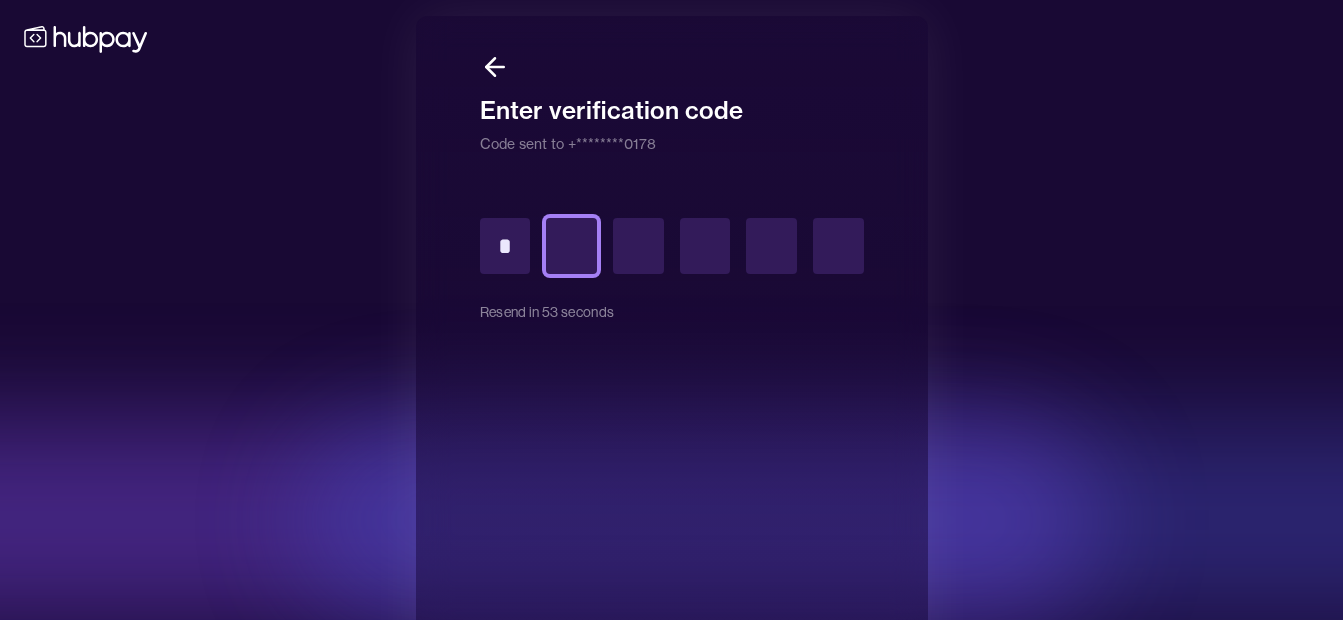 type on "*" 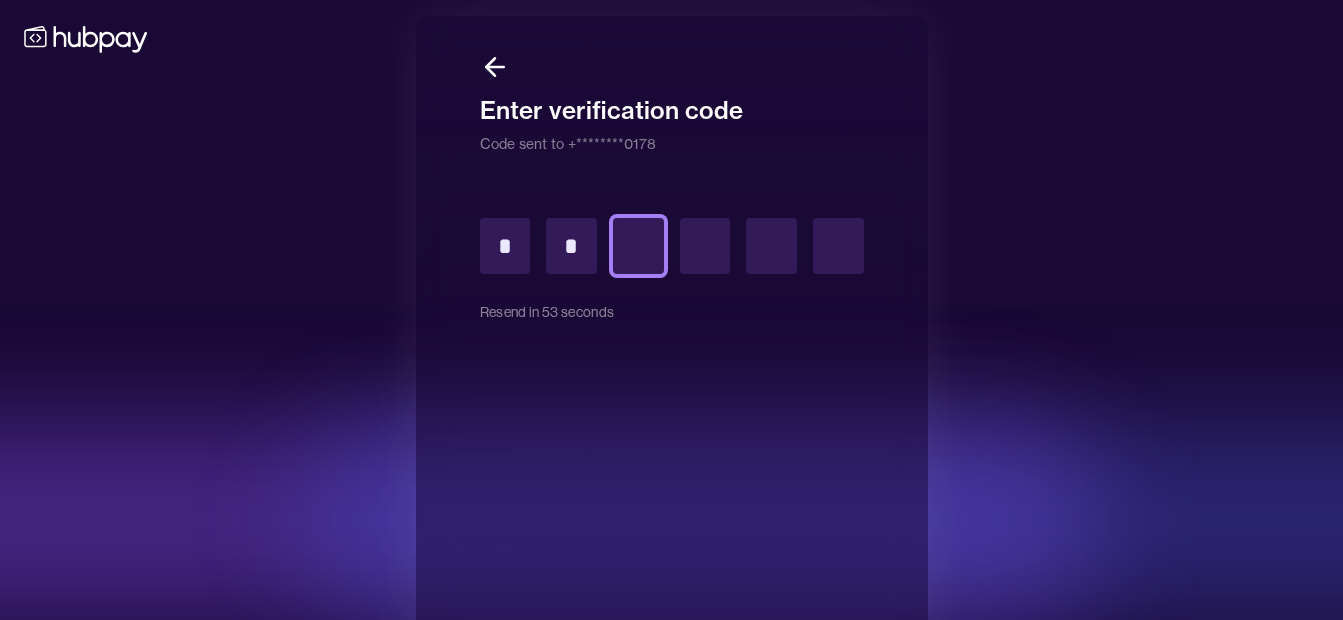 type on "*" 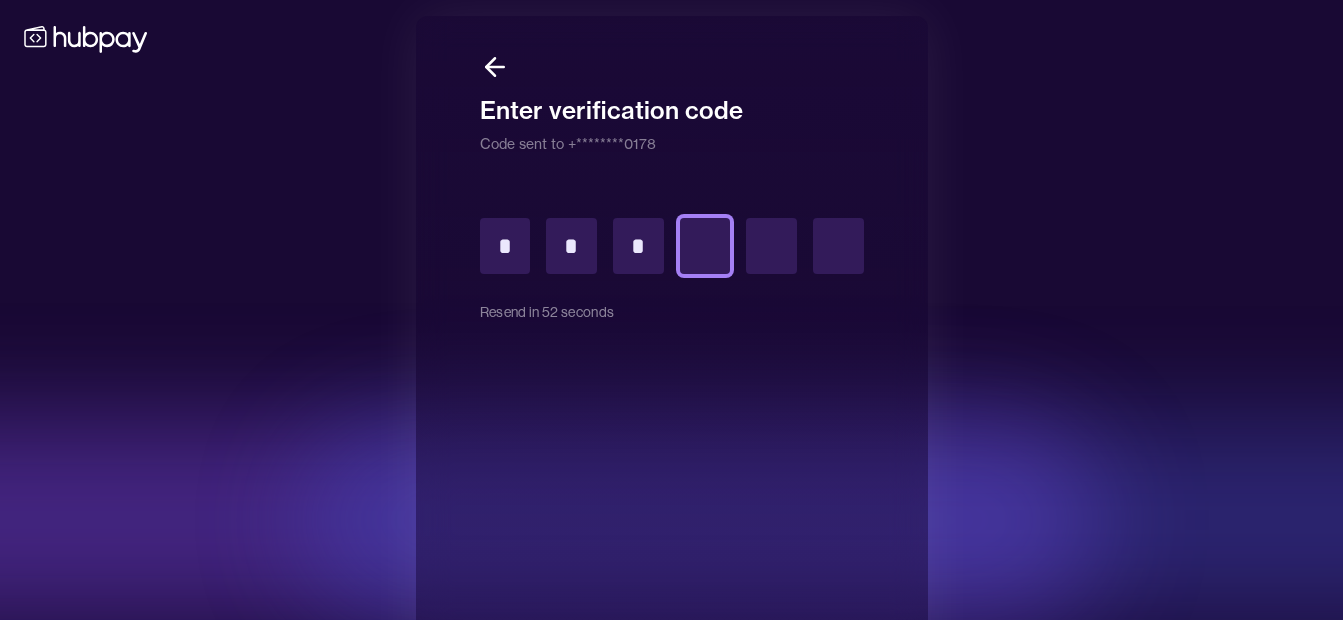 type on "*" 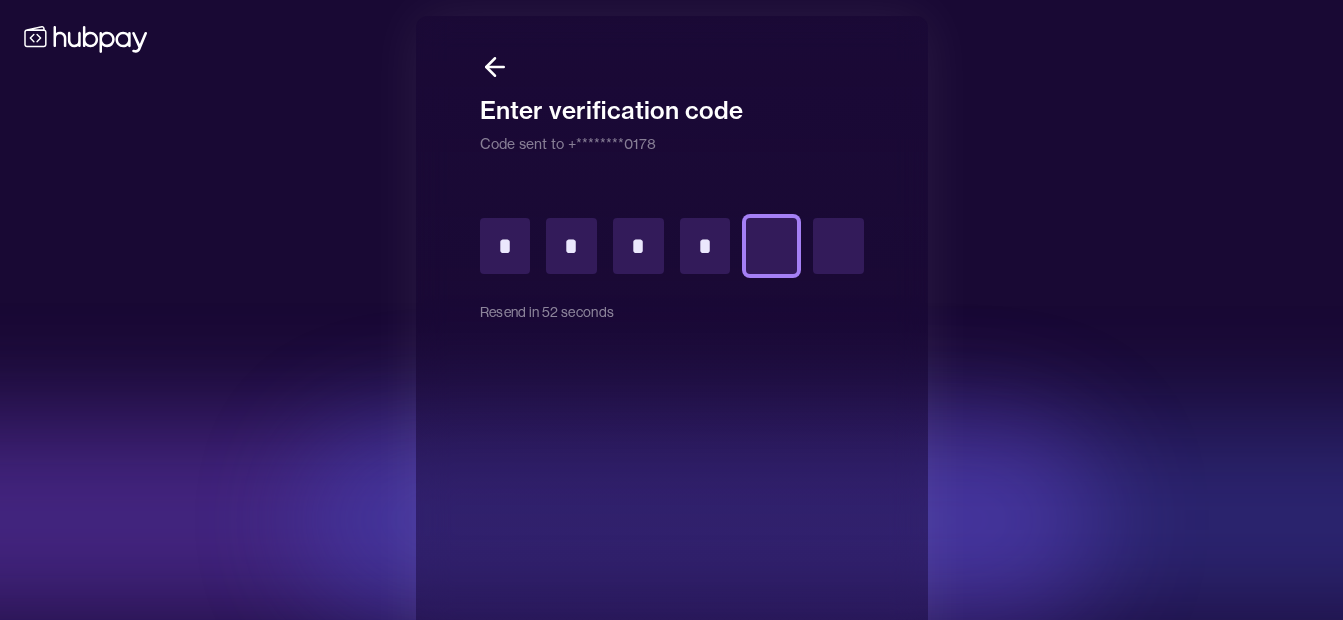 type on "*" 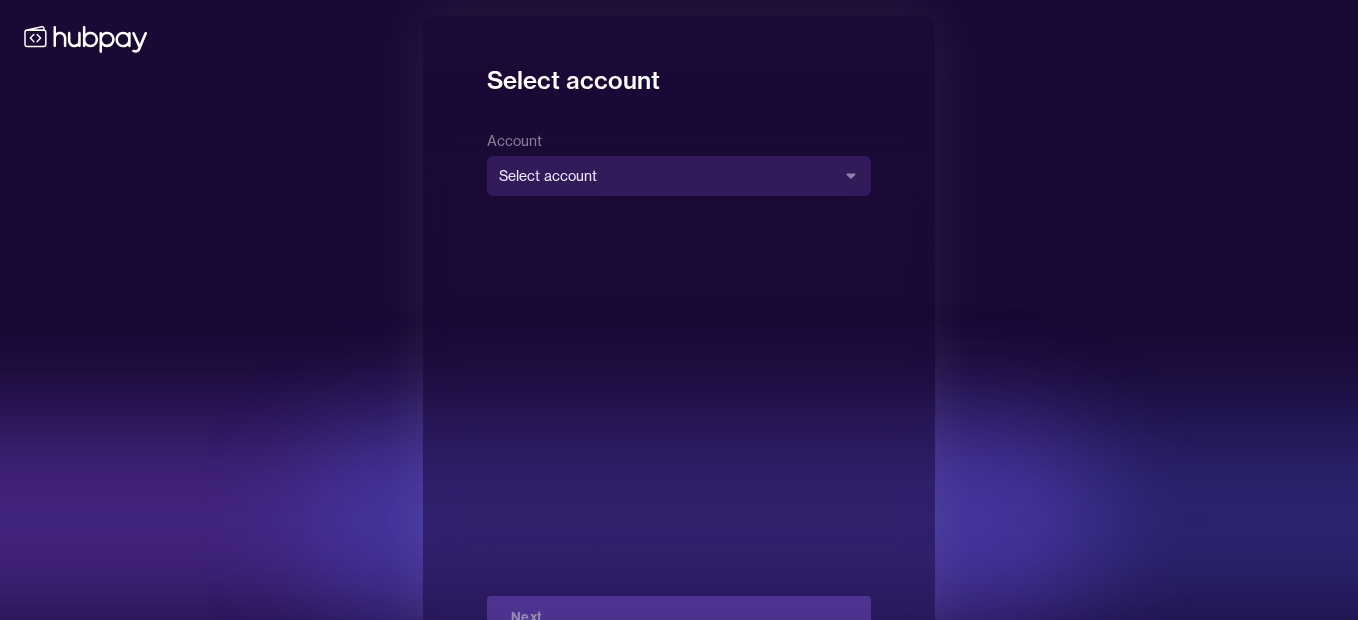 click on "**********" at bounding box center (679, 346) 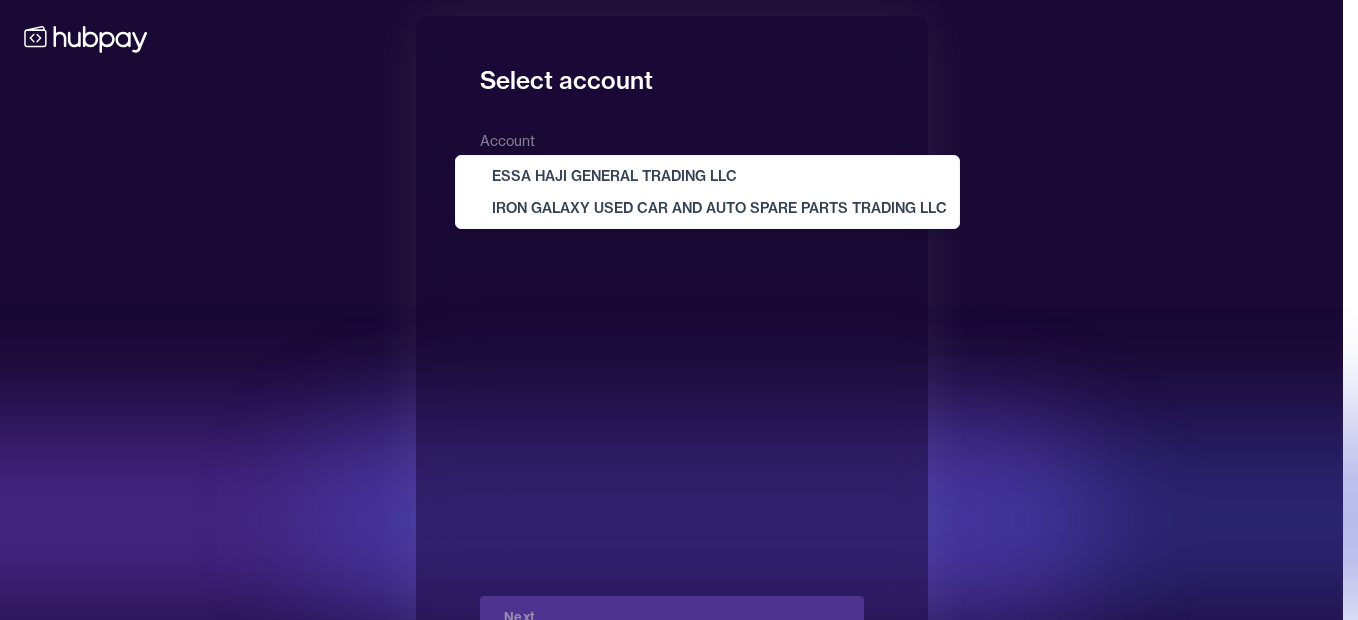 select on "**********" 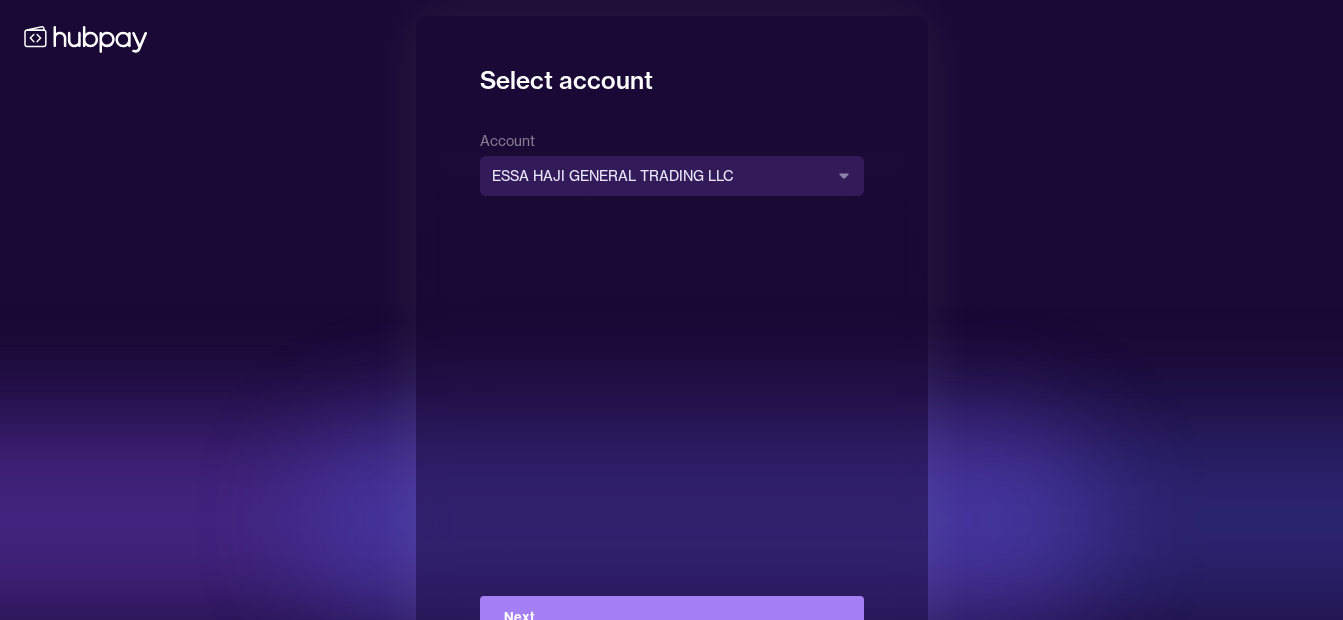 click on "Next" at bounding box center [672, 618] 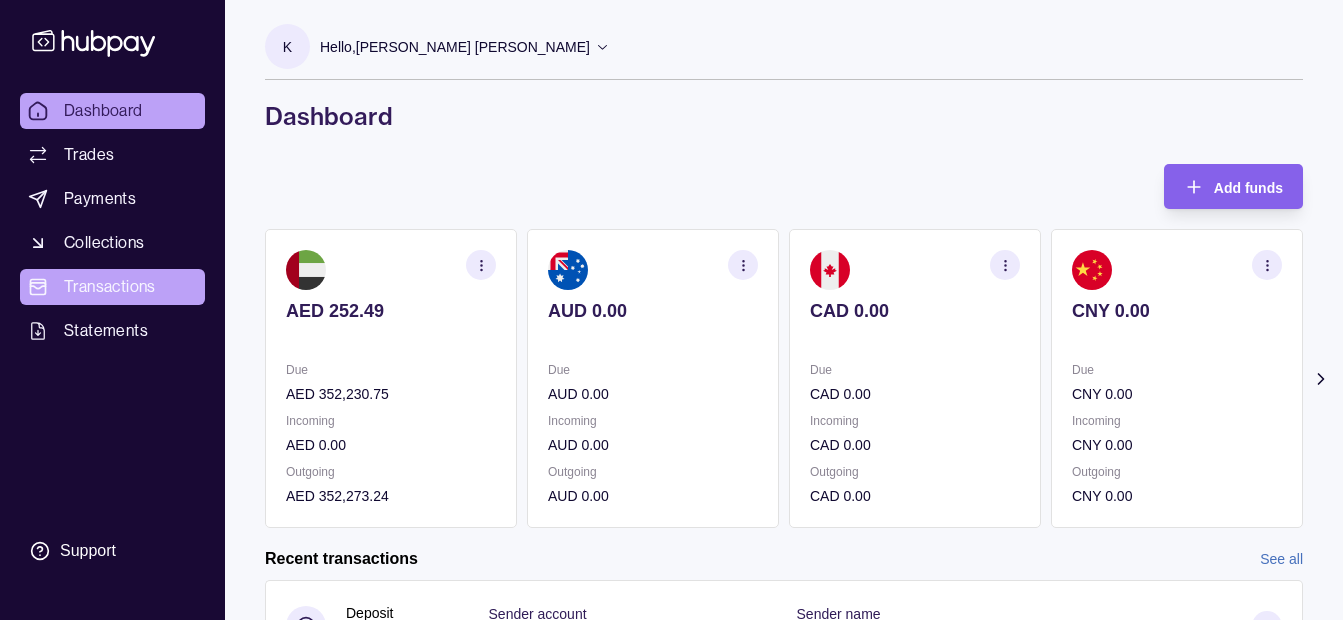 click on "Transactions" at bounding box center [112, 287] 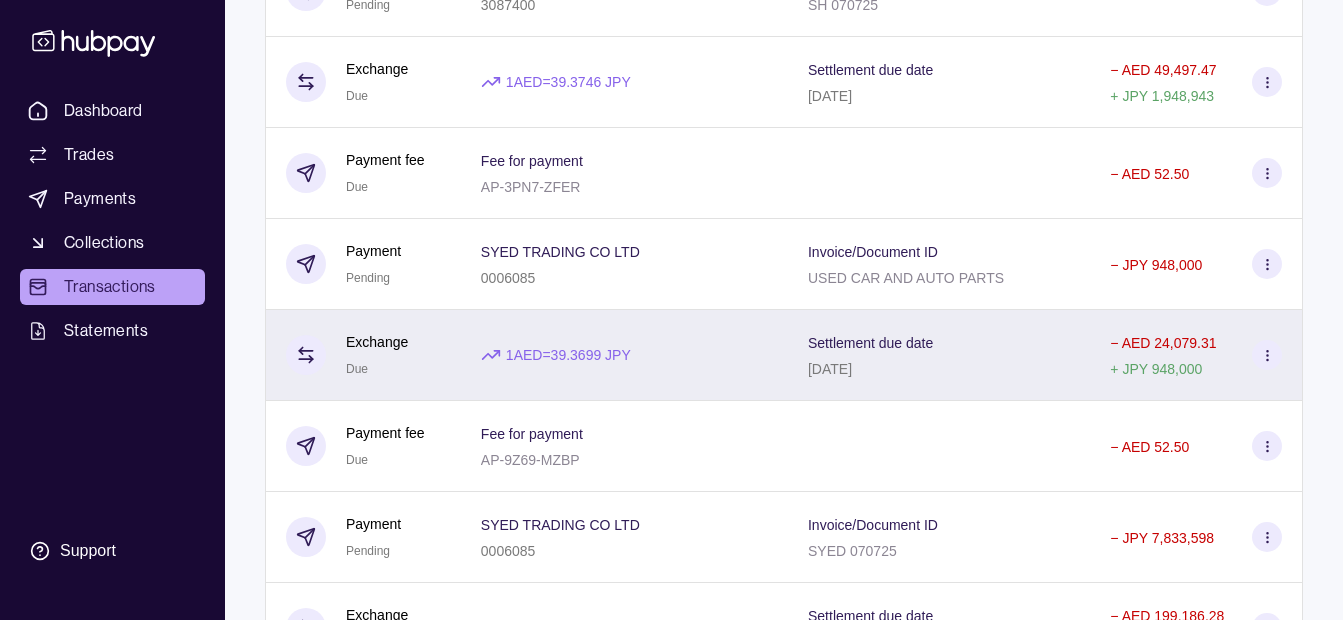 scroll, scrollTop: 0, scrollLeft: 0, axis: both 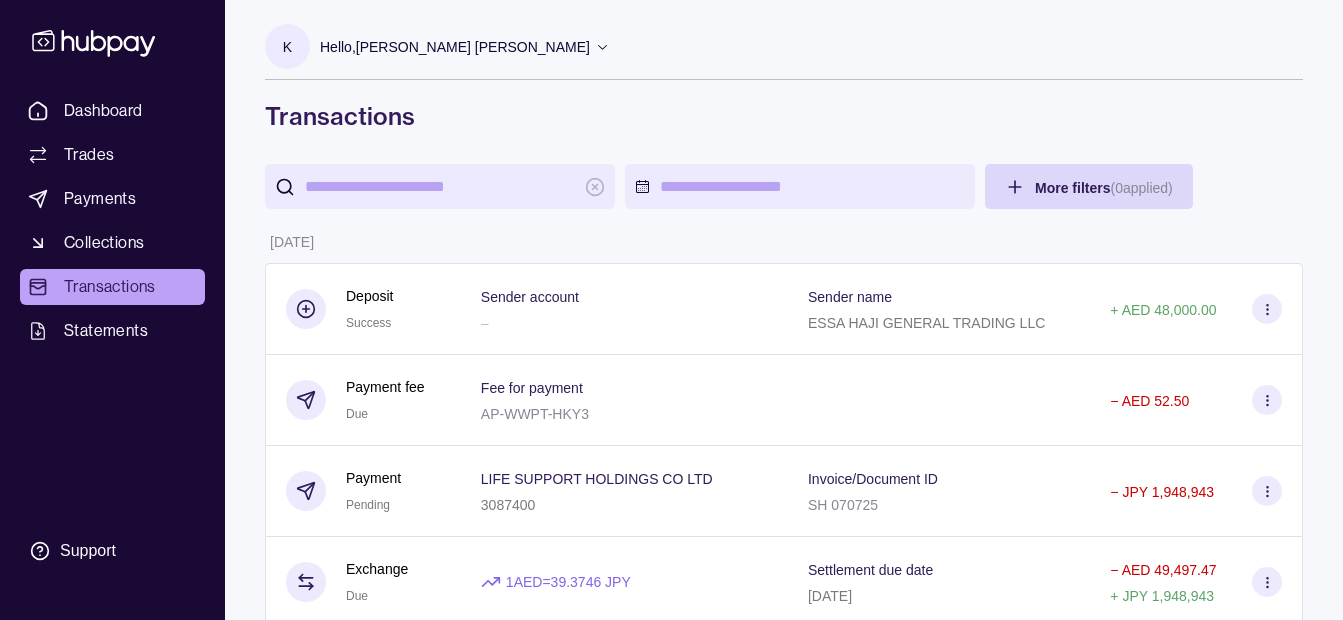 click on "Hello,  [PERSON_NAME] [PERSON_NAME]" at bounding box center (455, 47) 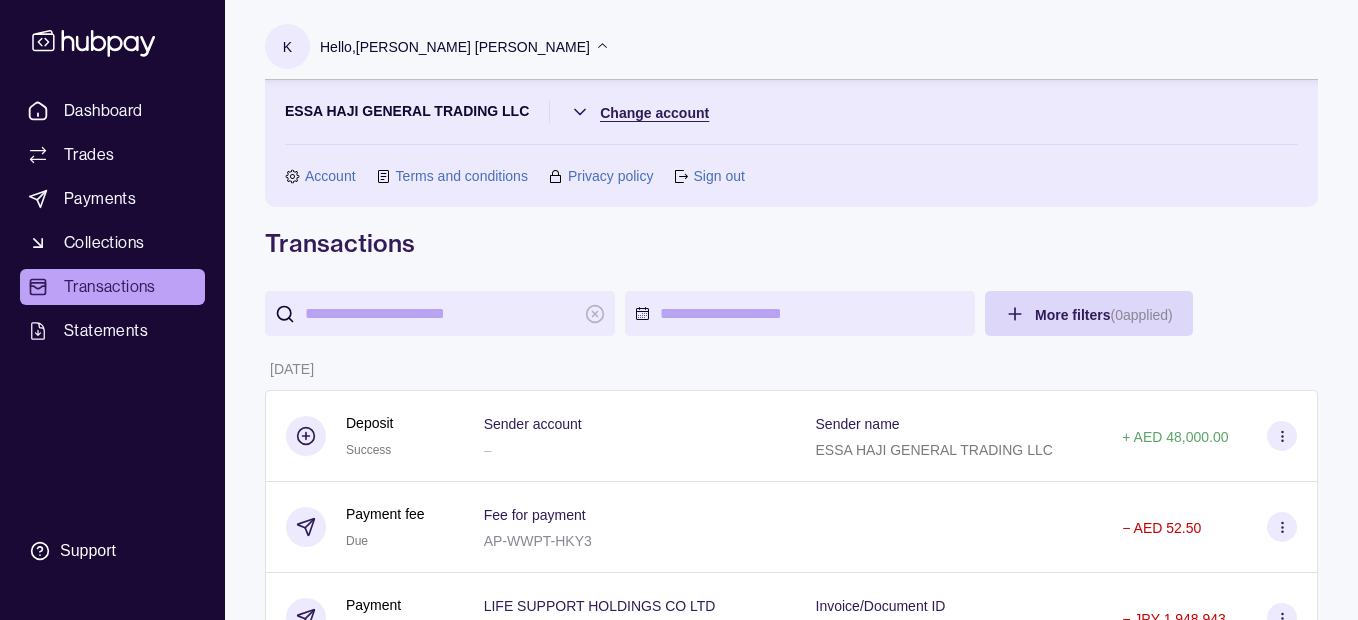 click on "Dashboard Trades Payments Collections Transactions Statements Support K Hello,  [PERSON_NAME] [PERSON_NAME]  [PERSON_NAME] GENERAL TRADING LLC Change account Account Terms and conditions Privacy policy Sign out Transactions More filters  ( 0  applied) Details Amount [DATE] Deposit Success Sender account – Sender name ESSA HAJI GENERAL TRADING LLC +   AED 48,000.00 Payment fee Due Fee for payment AP-WWPT-HKY3 −   AED 52.50 Payment Pending LIFE SUPPORT HOLDINGS CO LTD 3087400 Invoice/Document ID SH 070725 −   JPY 1,948,943 Exchange Due 1  AED  =  39.3746   JPY Settlement due date [DATE] −   AED 49,497.47 +   JPY 1,948,943 Payment fee Due Fee for payment AP-3PN7-ZFER −   AED 52.50 Payment Pending SYED TRADING CO LTD 0006085 Invoice/Document ID USED CAR AND AUTO PARTS −   JPY 948,000 Exchange Due 1  AED  =  39.3699   JPY Settlement due date [DATE] −   AED 24,079.31 +   JPY 948,000 Payment fee Due Fee for payment AP-9Z69-MZBP −   AED 52.50 Payment Pending SYED TRADING CO LTD 0006085 −   Due" at bounding box center (679, 1170) 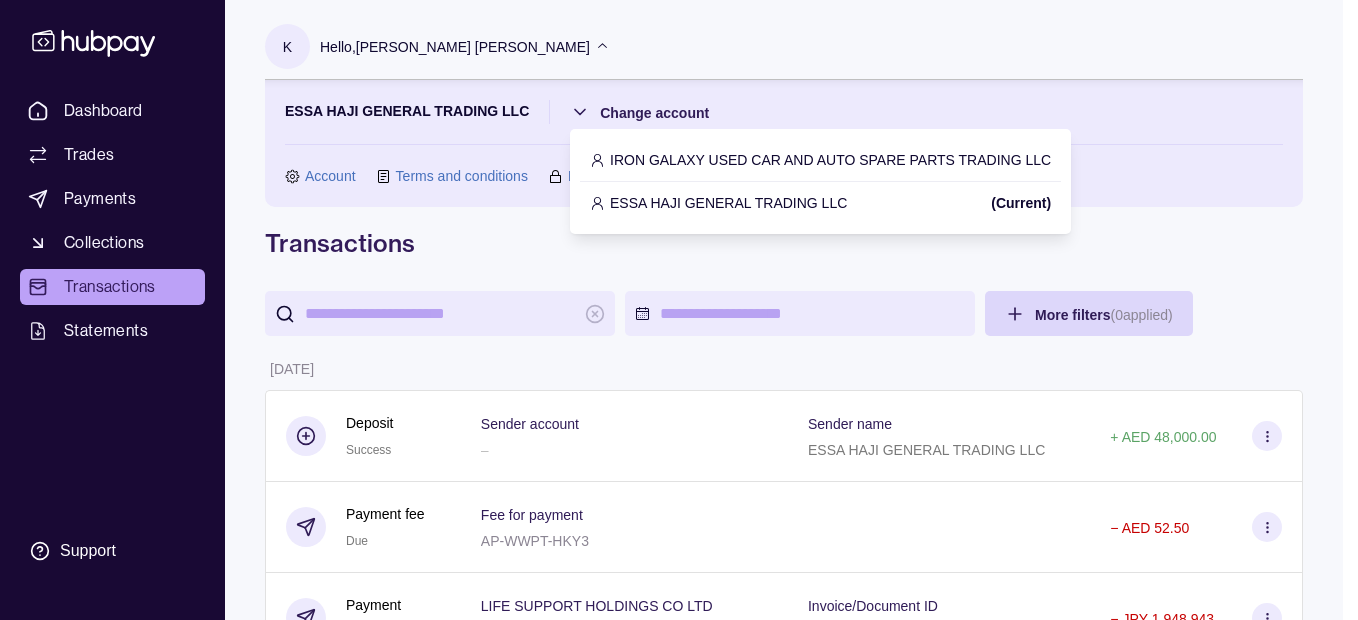 click on "IRON GALAXY USED CAR AND AUTO SPARE PARTS TRADING LLC" at bounding box center [830, 160] 